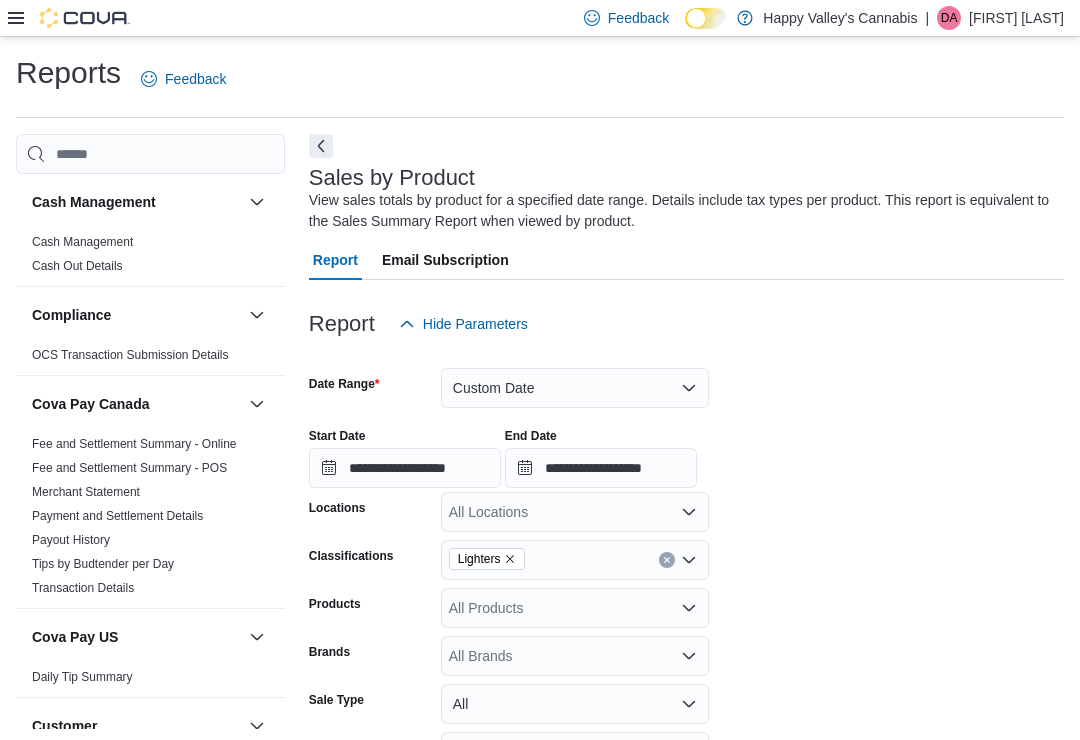 scroll, scrollTop: 0, scrollLeft: 0, axis: both 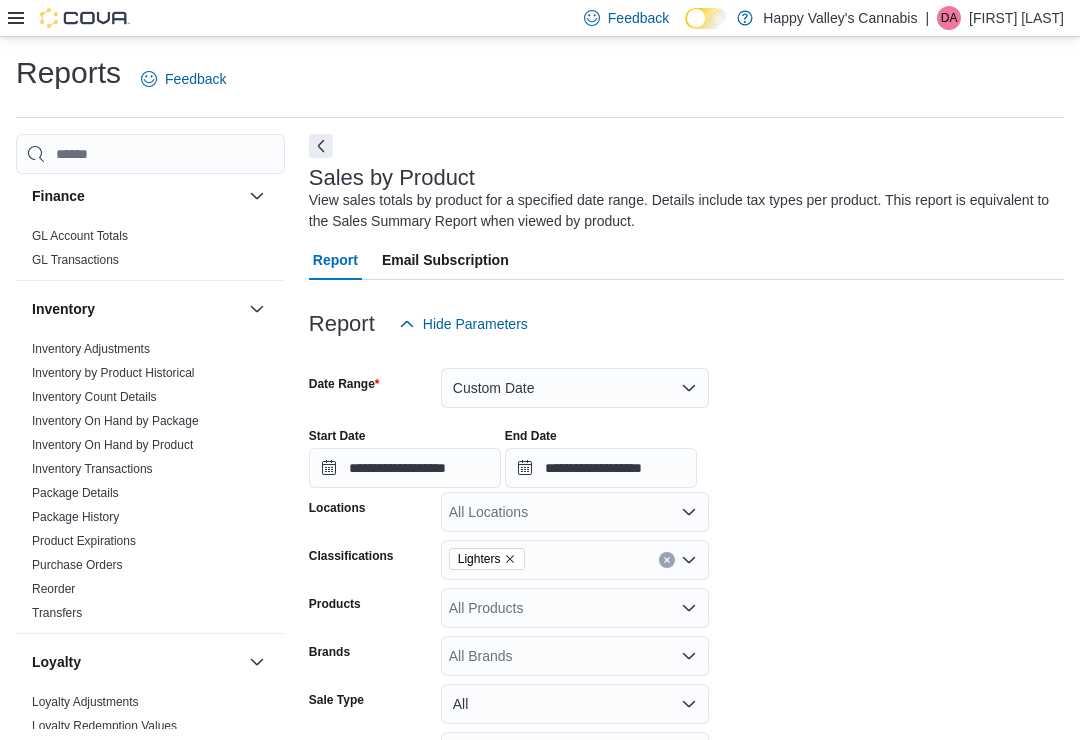 click on "Inventory On Hand by Product" at bounding box center [112, 445] 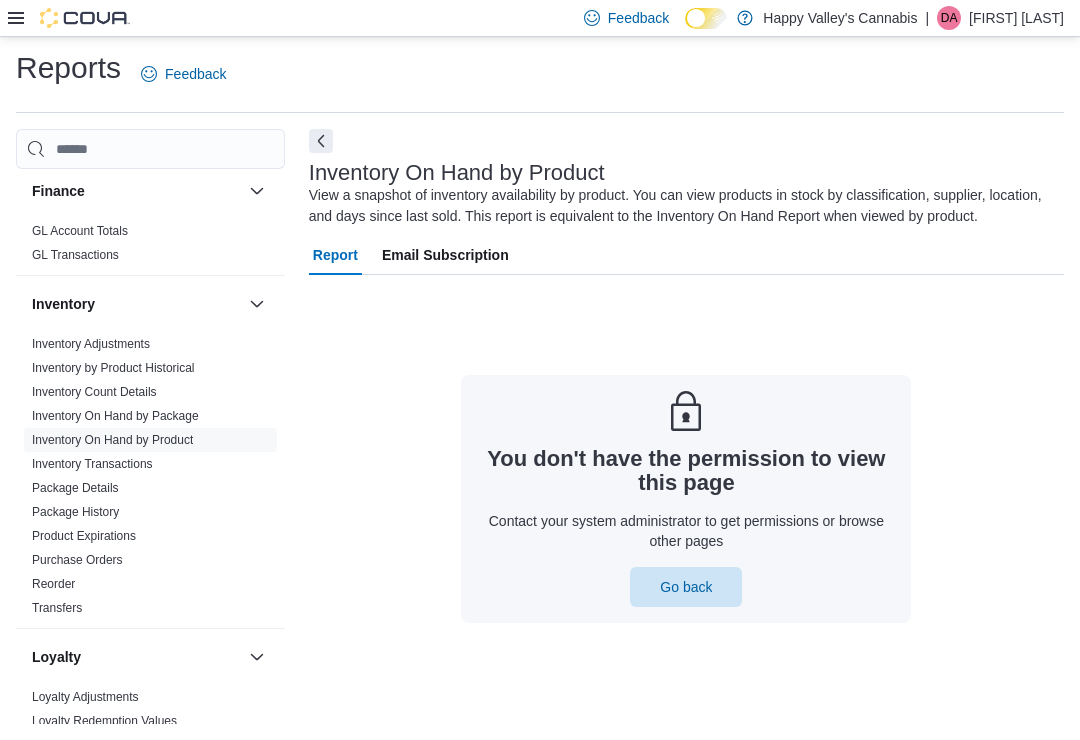 scroll, scrollTop: 28, scrollLeft: 0, axis: vertical 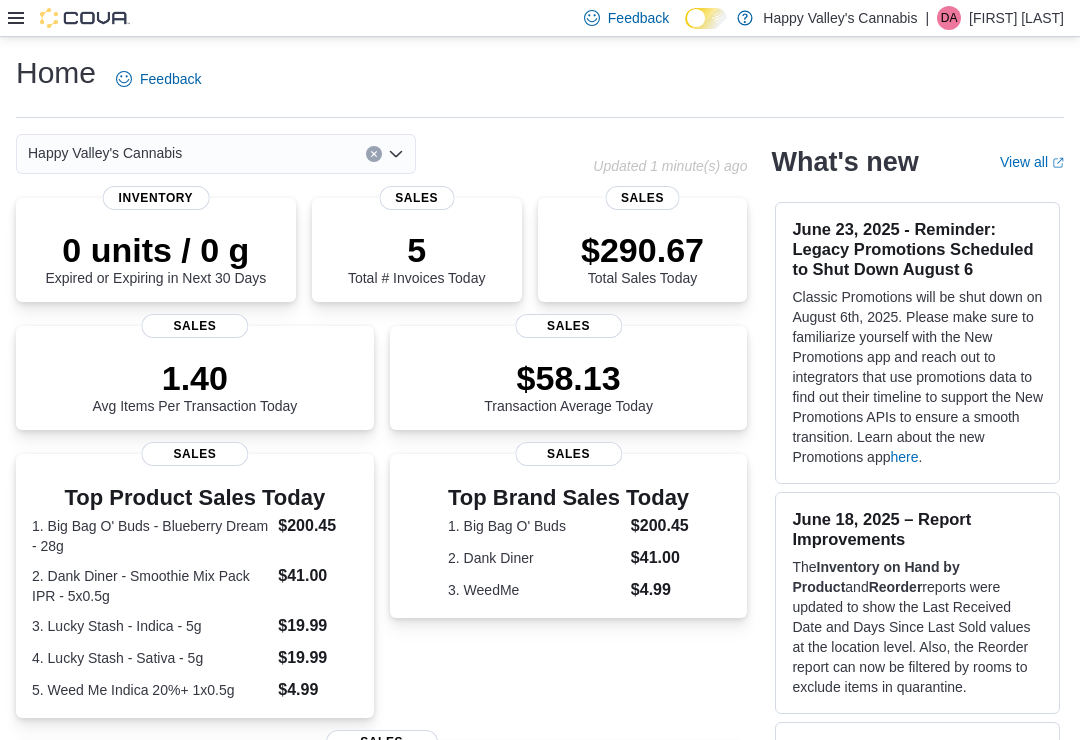 click 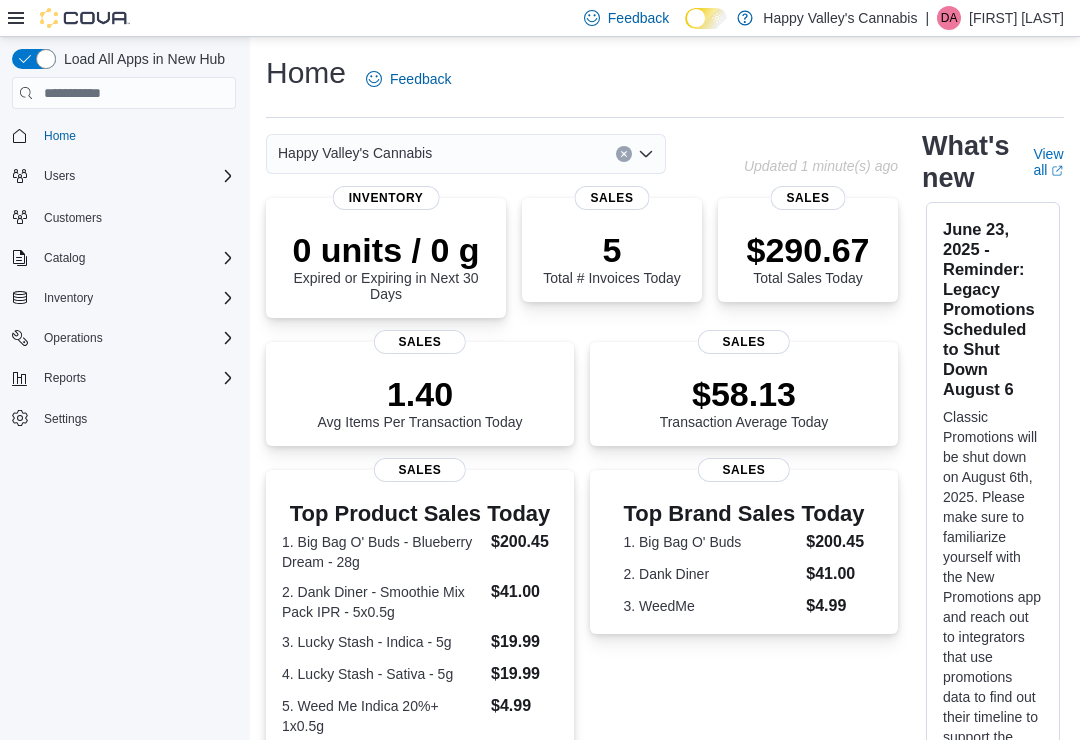 click on "Reports" at bounding box center (136, 378) 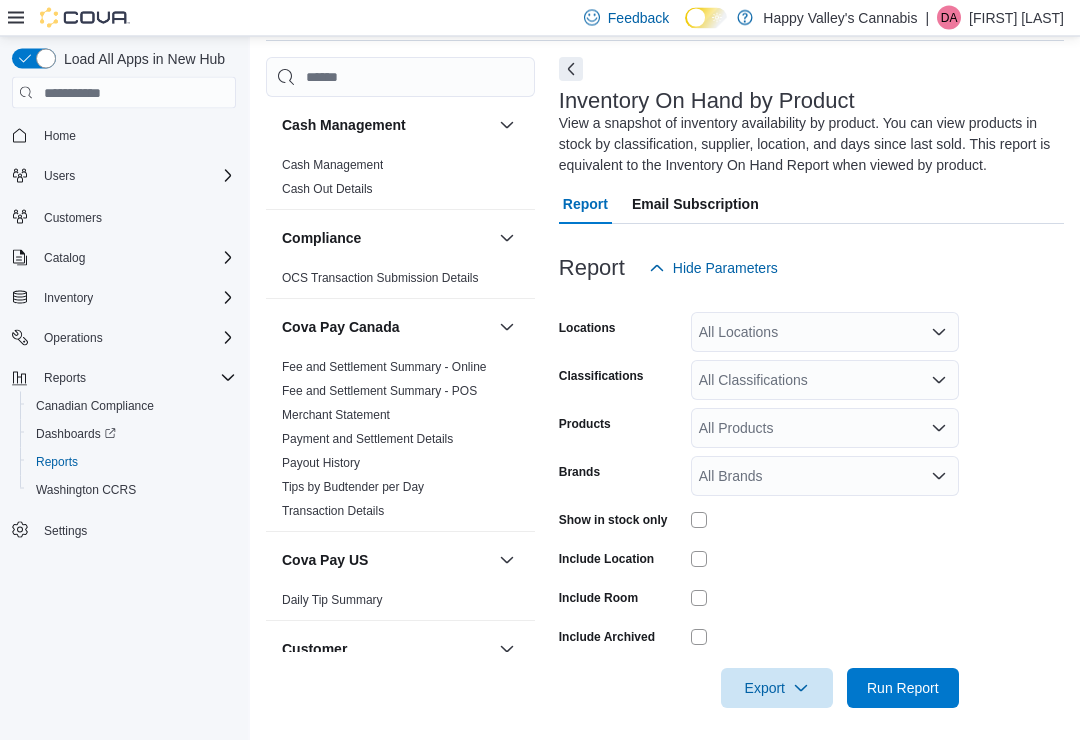scroll, scrollTop: 86, scrollLeft: 0, axis: vertical 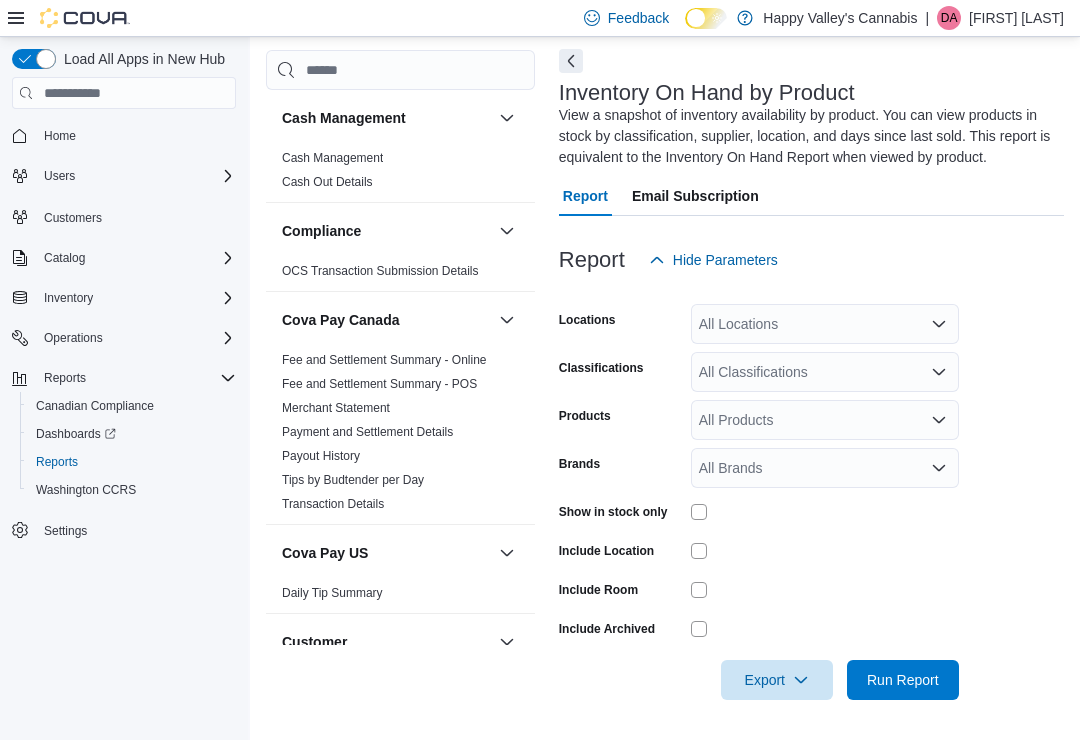 click 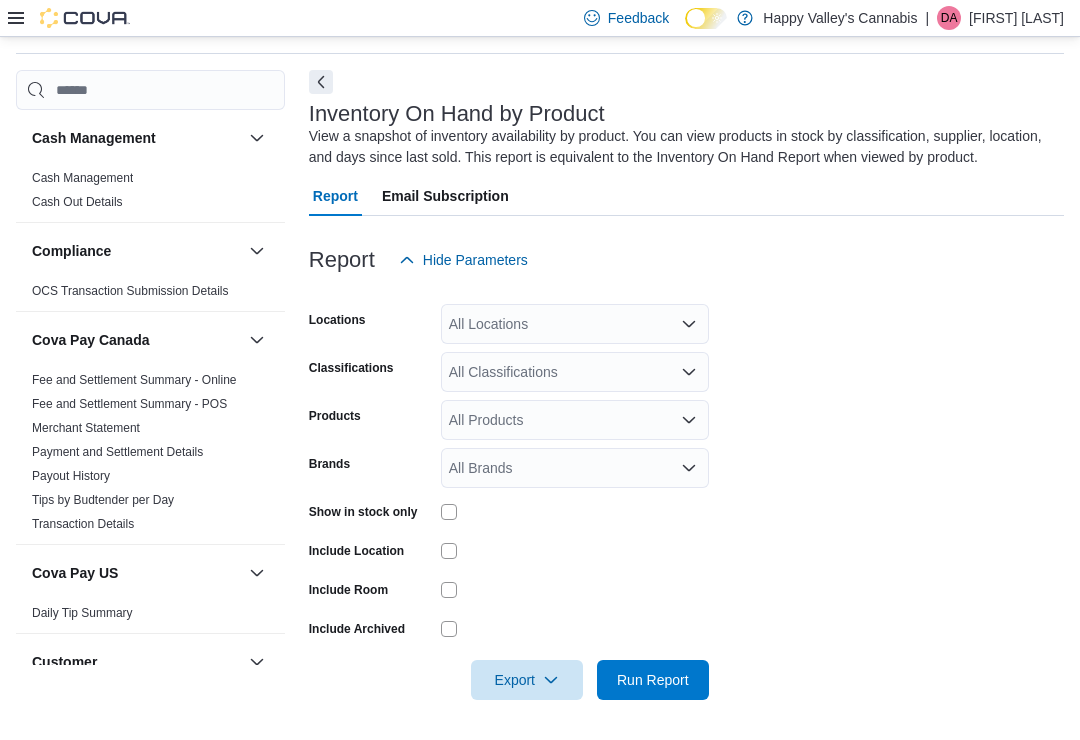 scroll, scrollTop: 65, scrollLeft: 0, axis: vertical 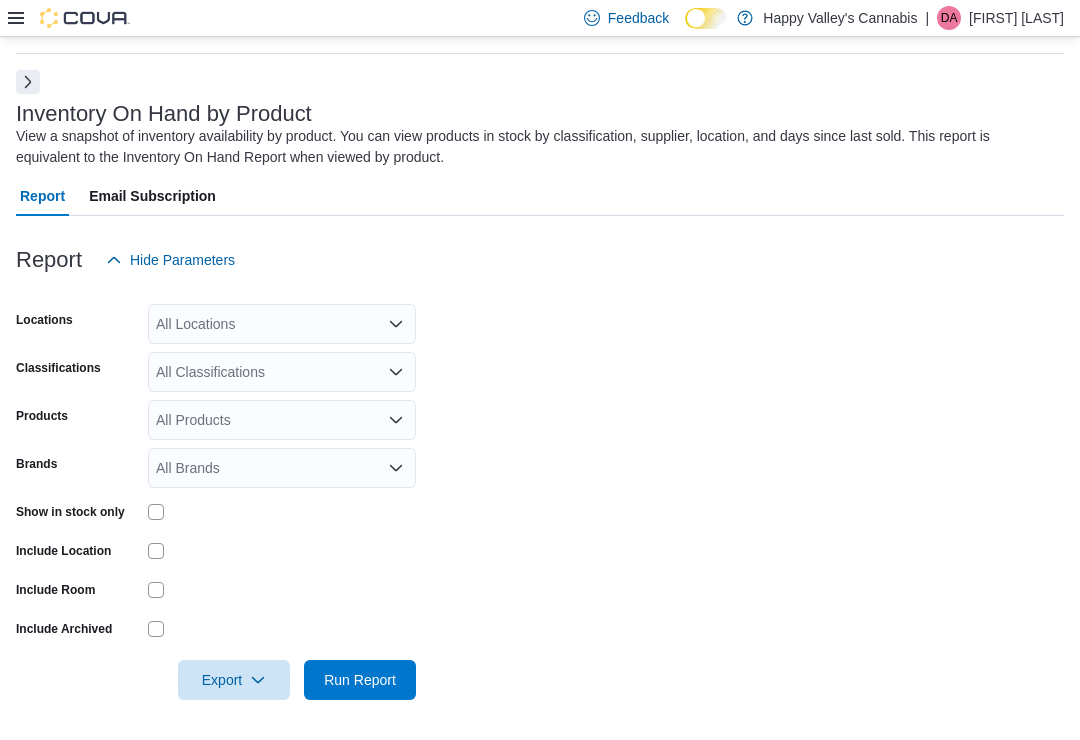 click on "All Locations" at bounding box center [282, 324] 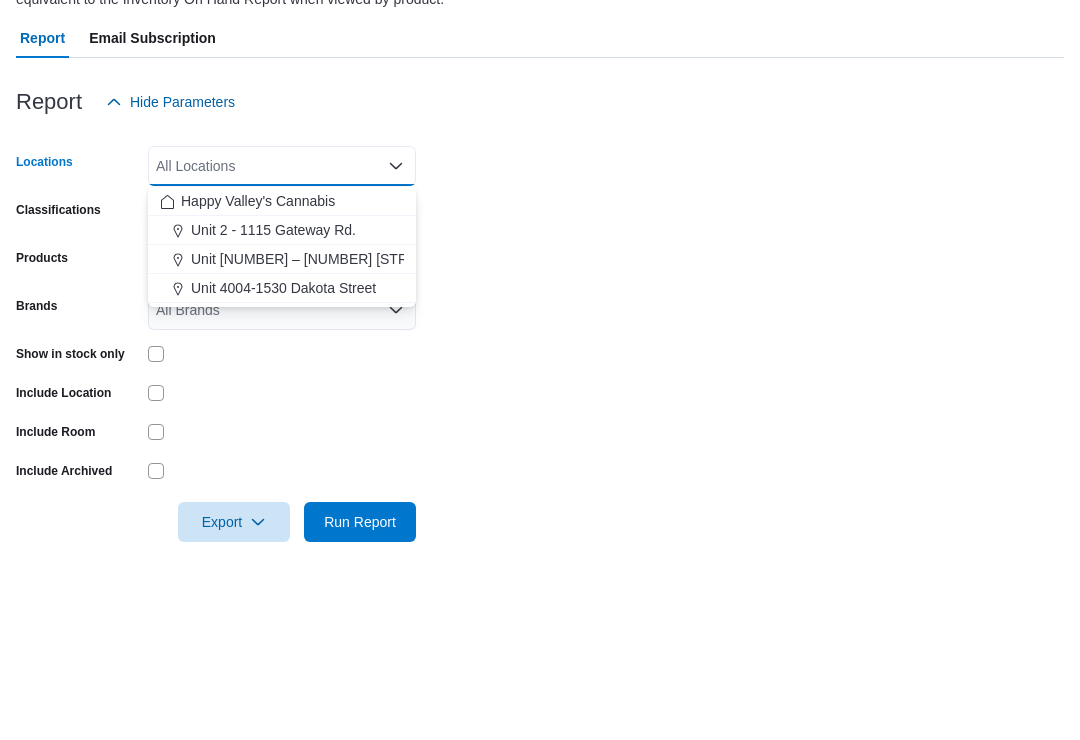 click on "Unit 2 - 1115 Gateway Rd." at bounding box center (273, 388) 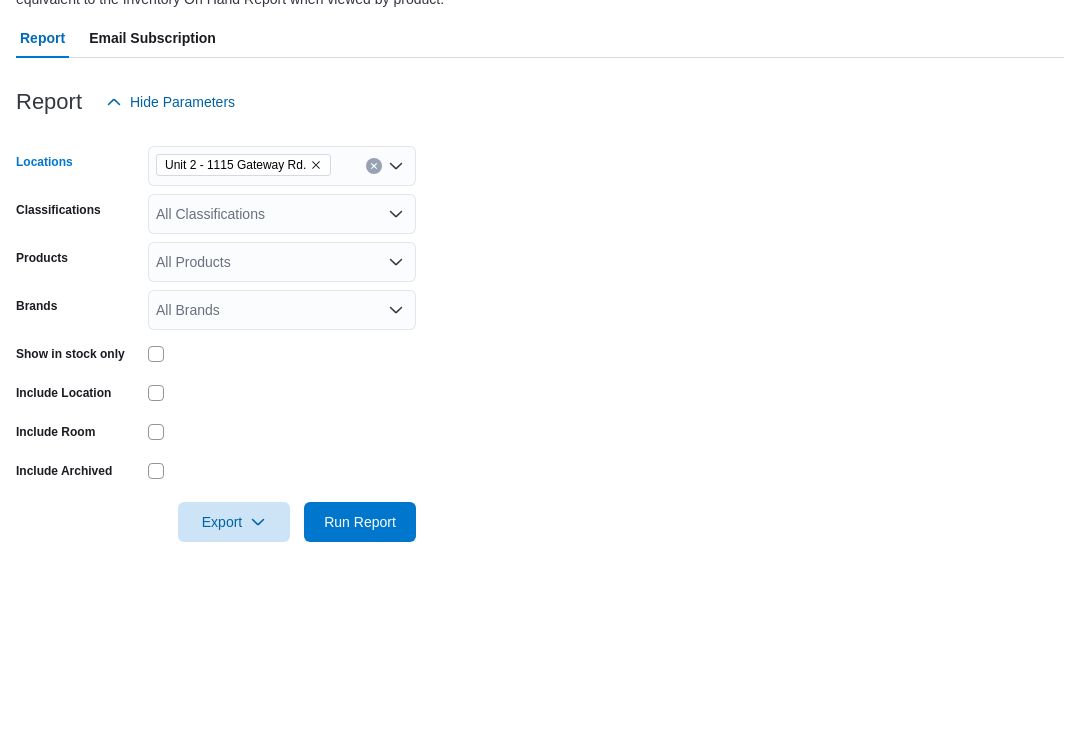 click on "Locations Unit [NUMBER] - [NUMBER] [STREET] [BLVD]. Combo box. Selected. Unit [NUMBER] - [NUMBER] [STREET] [BLVD].. Press Backspace to delete Unit [NUMBER] - [NUMBER] [STREET] [BLVD].. Combo box input. All Locations. Type some text or, to display a list of choices, press Down Arrow. To exit the list of choices, press Escape. Classifications All Classifications Products All Products Brands All Brands Show in stock only Include Location Include Room Include Archived Export  Run Report" at bounding box center [540, 490] 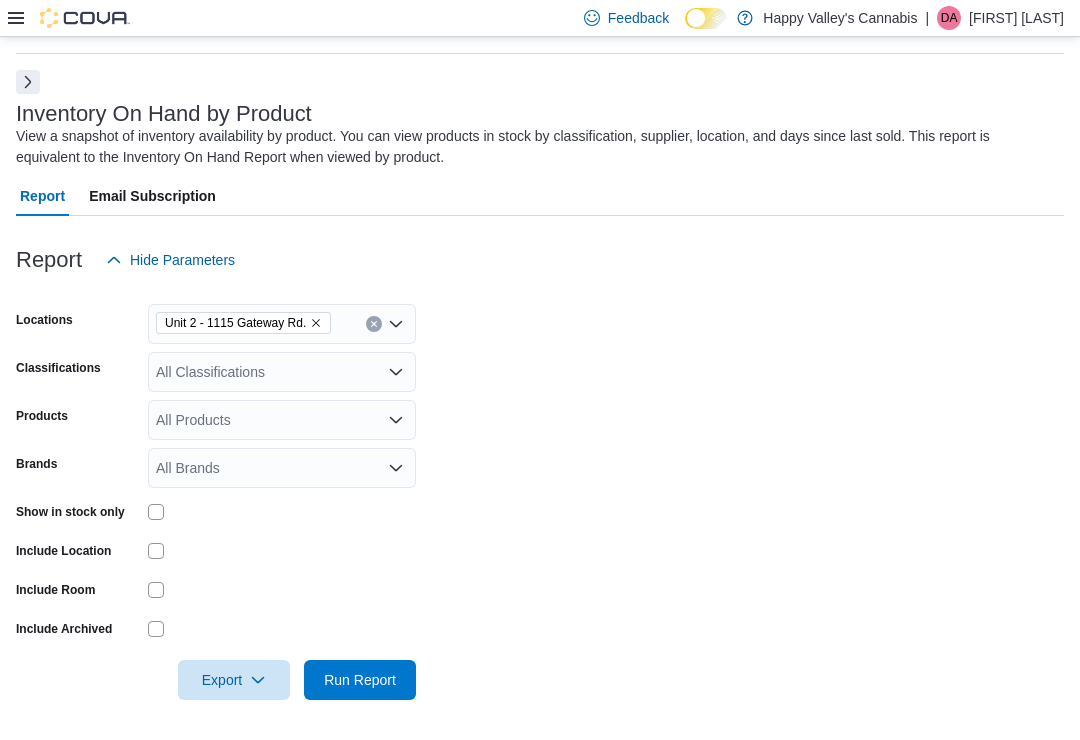 click on "All Classifications" at bounding box center [282, 372] 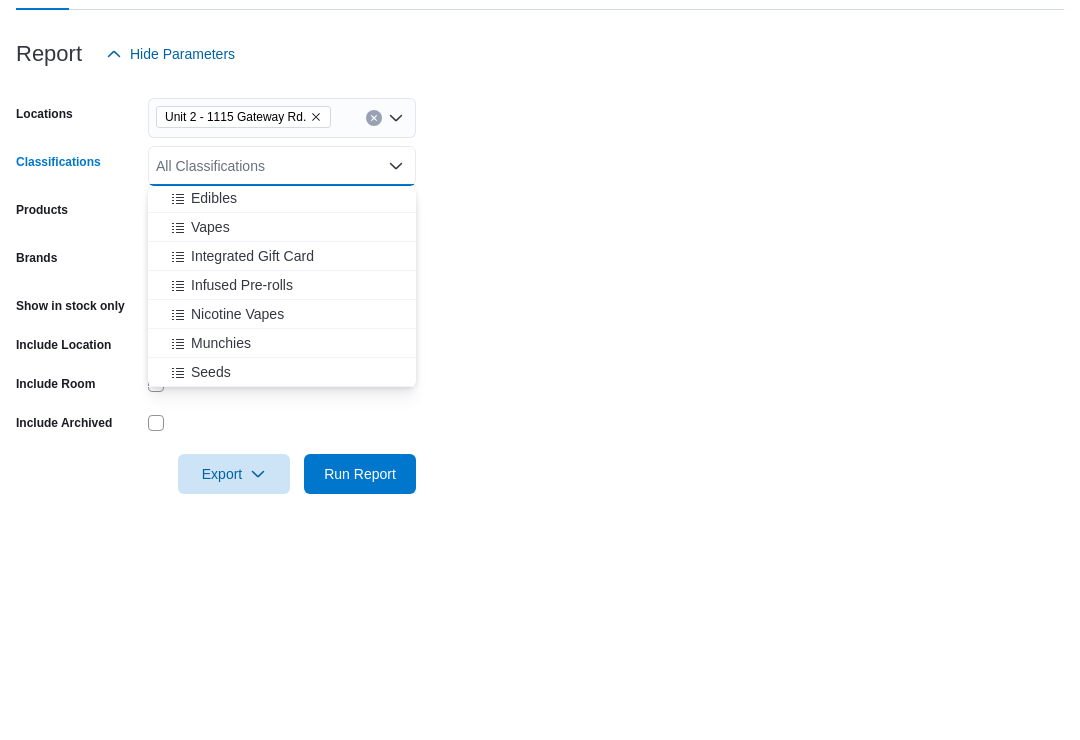 scroll, scrollTop: 931, scrollLeft: 0, axis: vertical 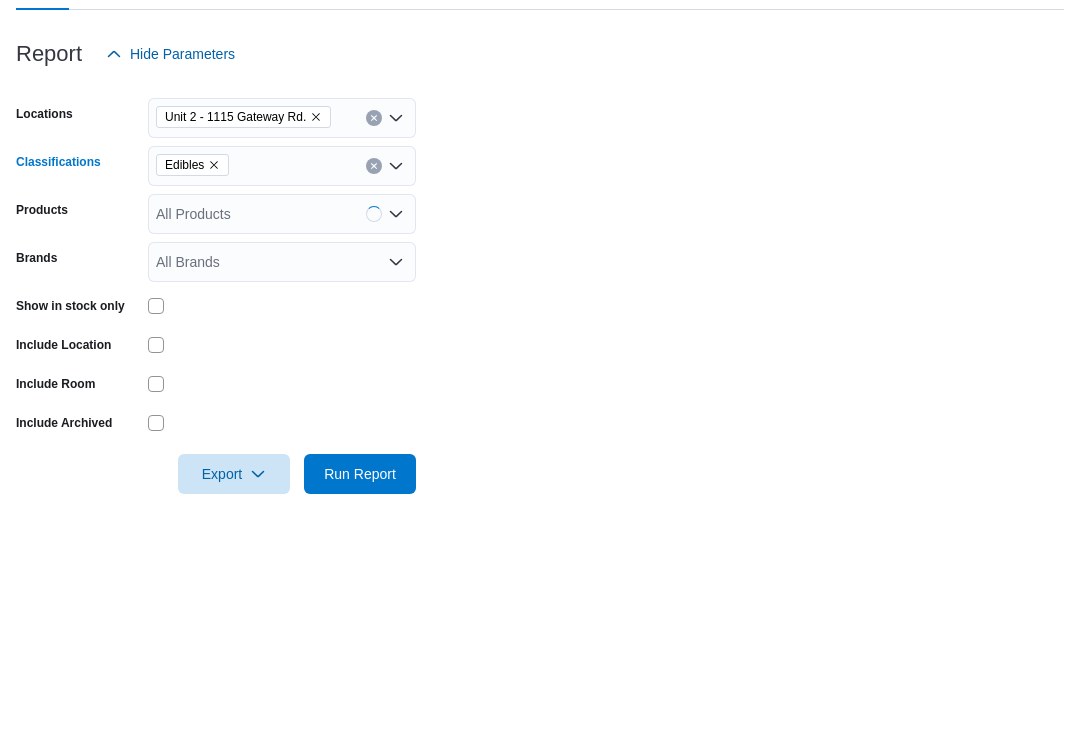 click on "Locations Unit [NUMBER] - [NUMBER] [STREET] [BLVD]. Classifications Edibles Combo box. Selected. Edibles. Press Backspace to delete Edibles. Combo box input. All Classifications. Type some text or, to display a list of choices, press Down Arrow. To exit the list of choices, press Escape. Products All Products Brands All Brands Show in stock only Include Location Include Room Include Archived Export  Run Report" at bounding box center (540, 490) 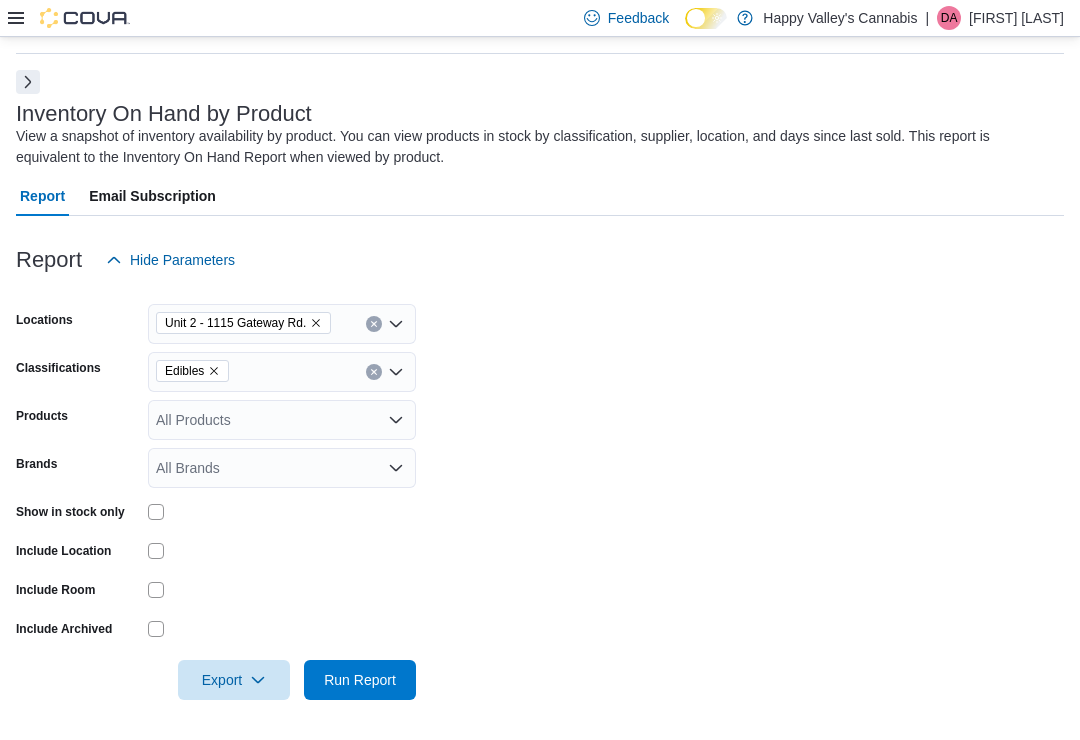click 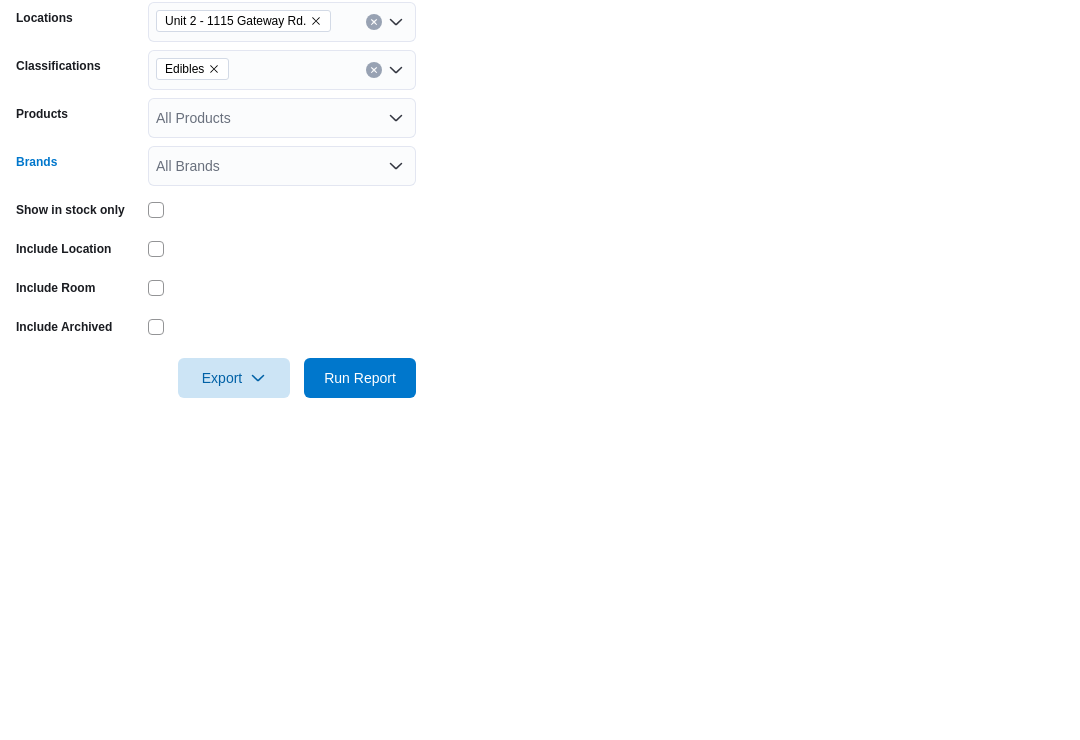 click on "Locations Unit [NUMBER] - [NUMBER] [STREET] [BLVD]. Classifications Edibles Products All Products Brands All Brands Combo box. Selected. Combo box input. All Brands. Type some text or, to display a list of choices, press Down Arrow. To exit the list of choices, press Escape. Show in stock only Include Location Include Room Include Archived Export  Run Report" at bounding box center (540, 490) 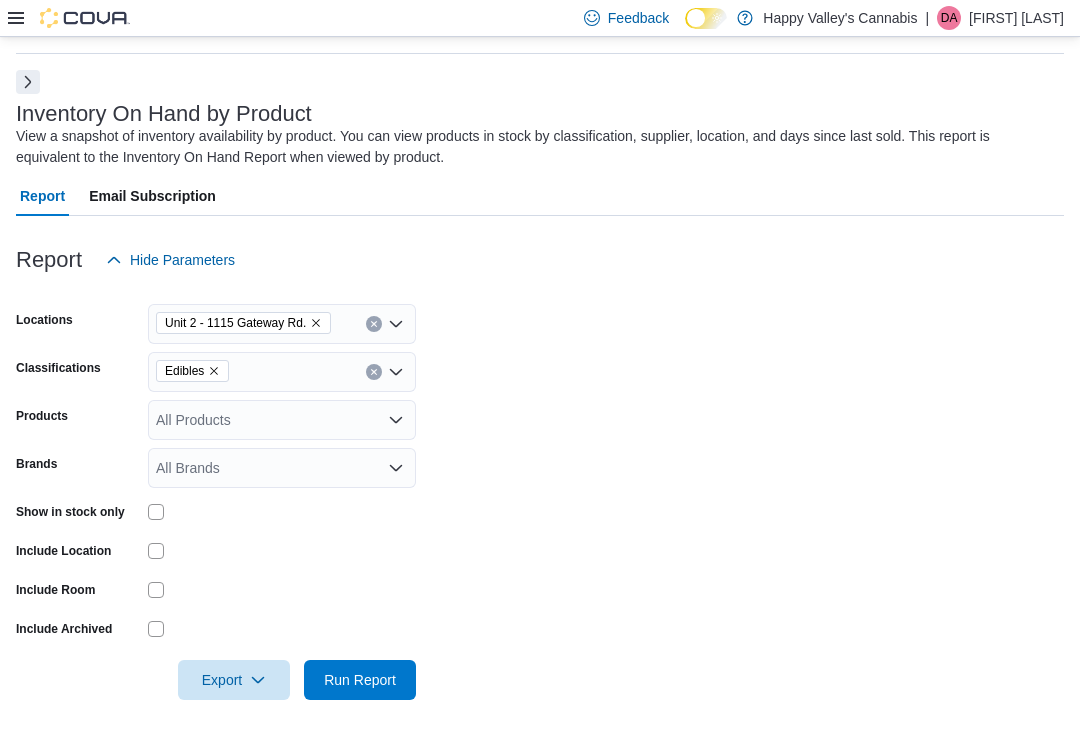 click on "All Products" at bounding box center (282, 420) 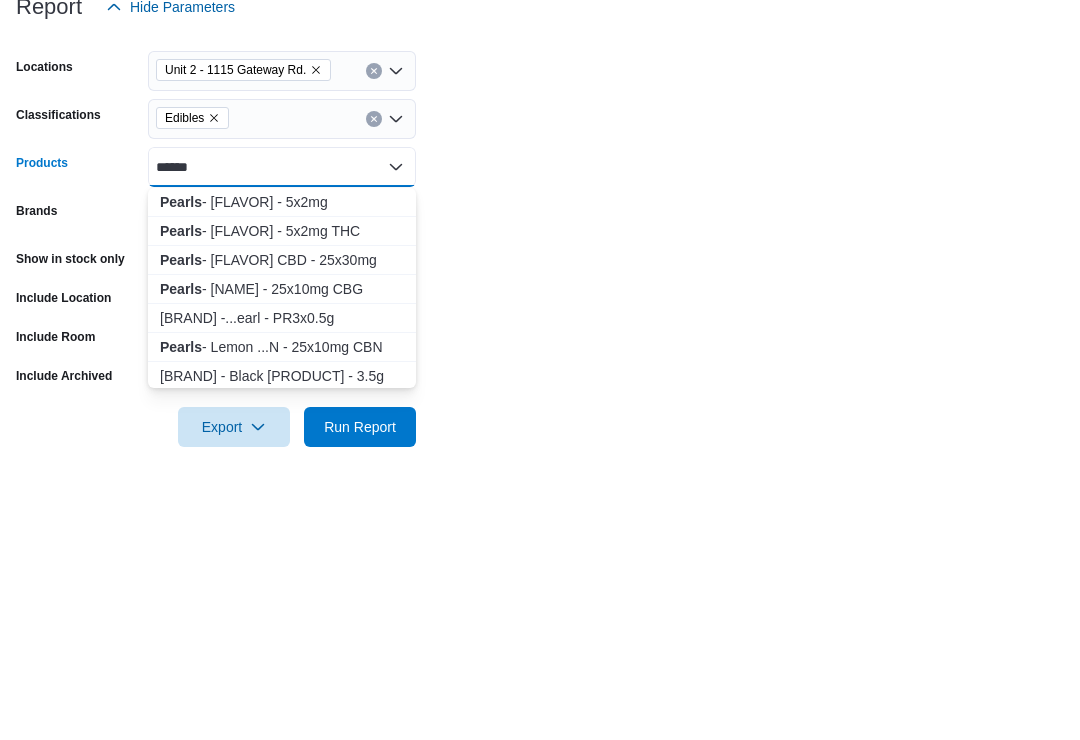 type on "******" 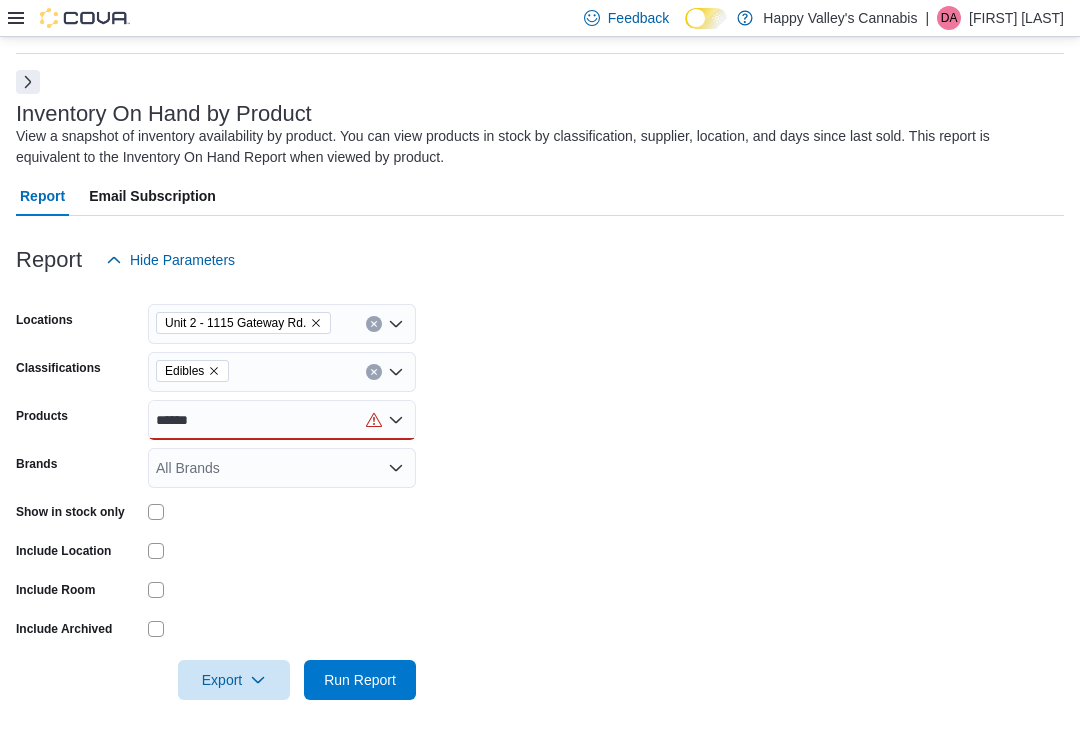 click on "Run Report" at bounding box center (360, 680) 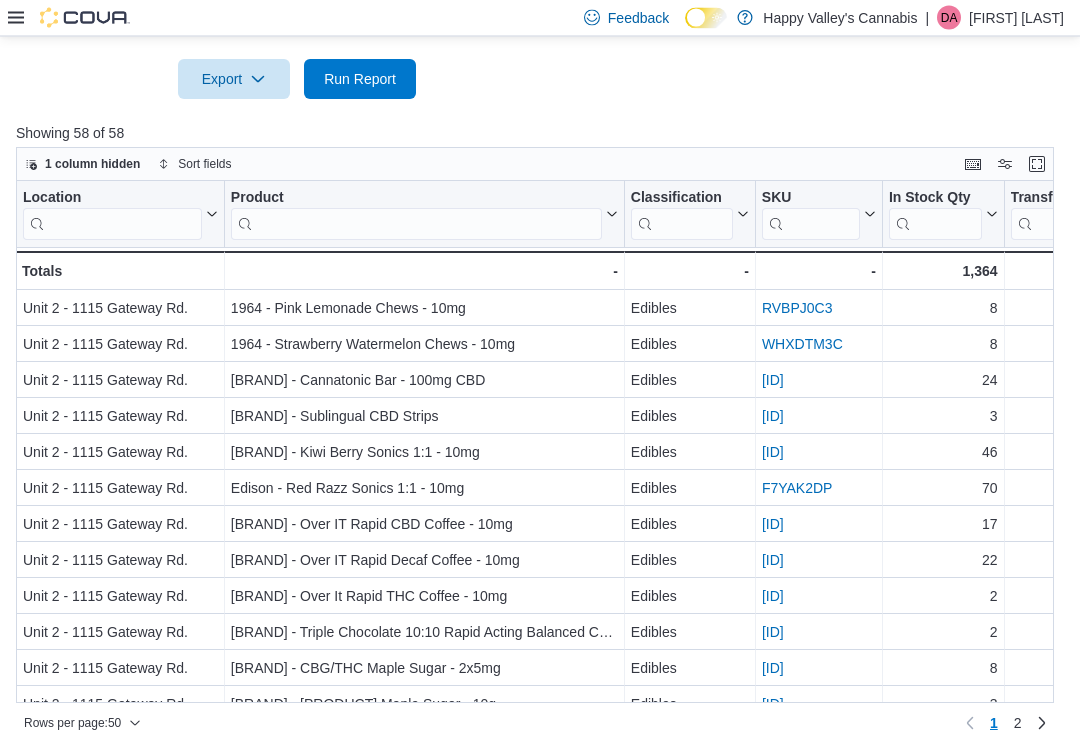 scroll, scrollTop: 674, scrollLeft: 0, axis: vertical 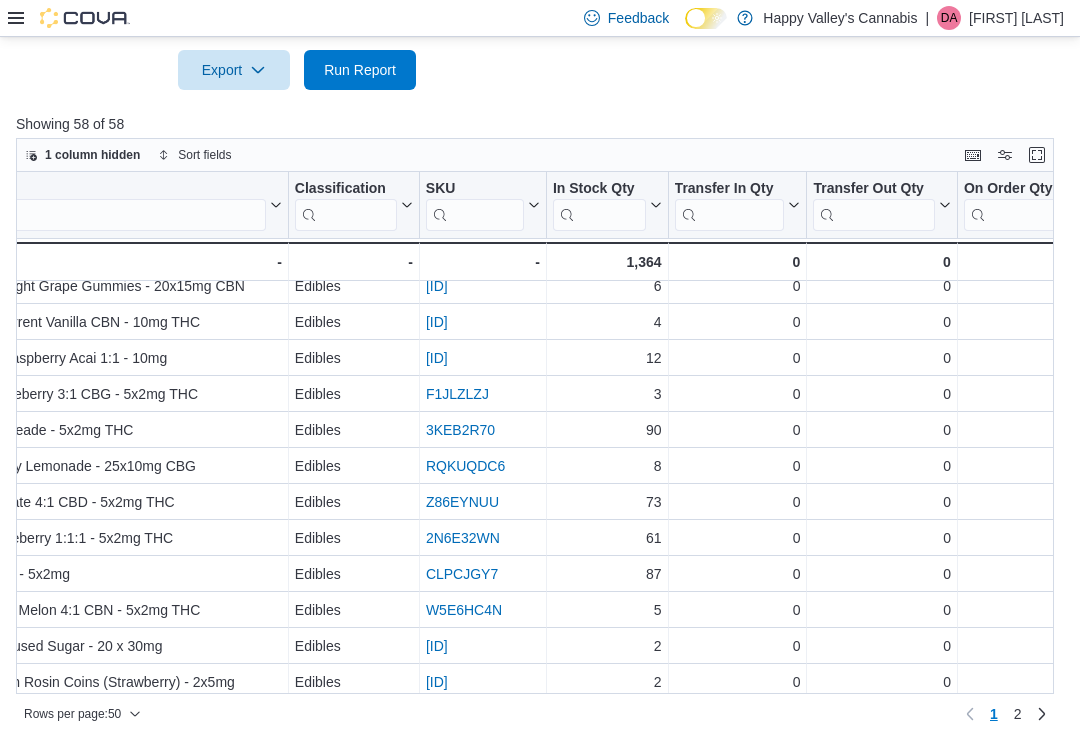 click on "2N6E32WN" at bounding box center (463, 538) 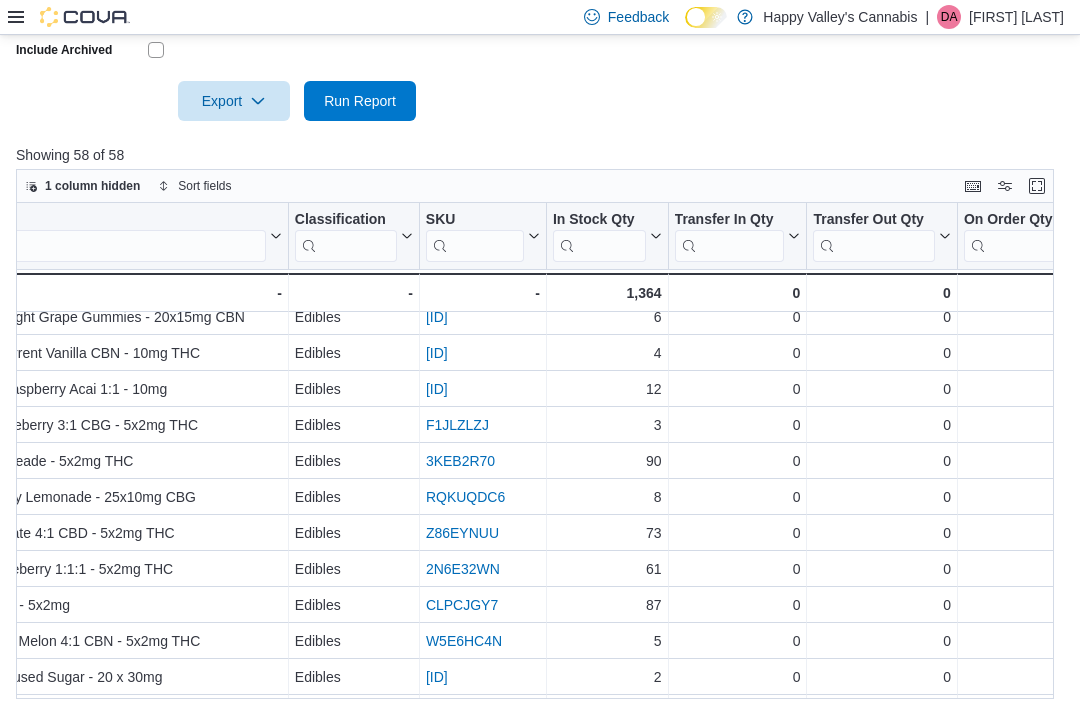 scroll, scrollTop: 673, scrollLeft: 0, axis: vertical 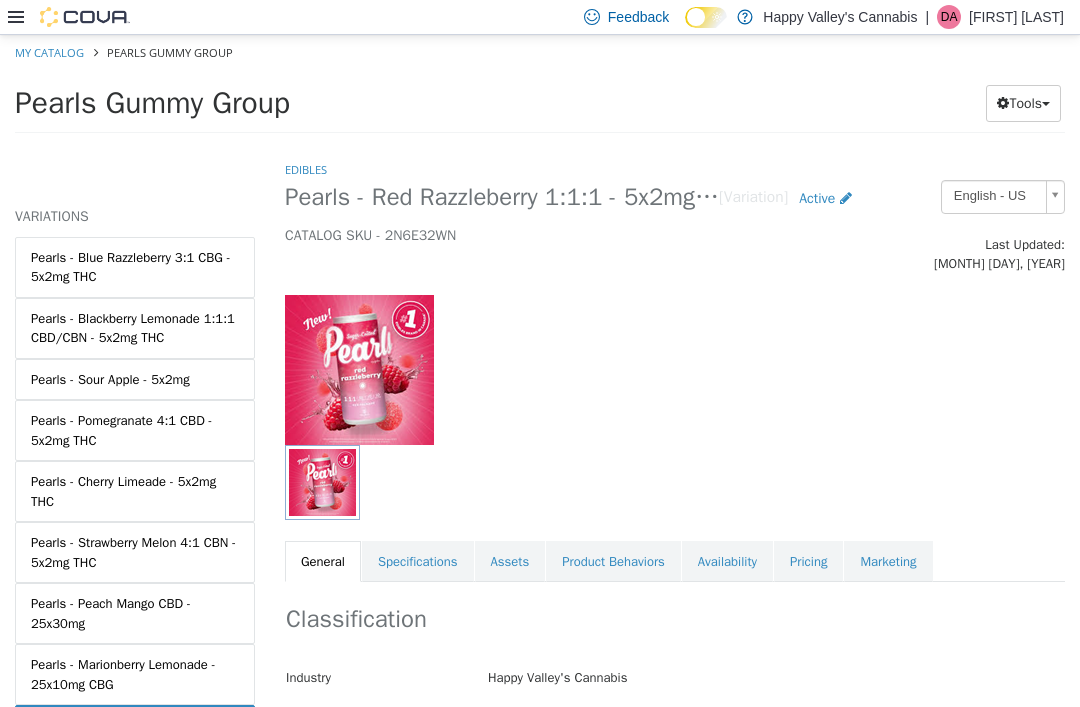 click on "Pricing" at bounding box center [808, 562] 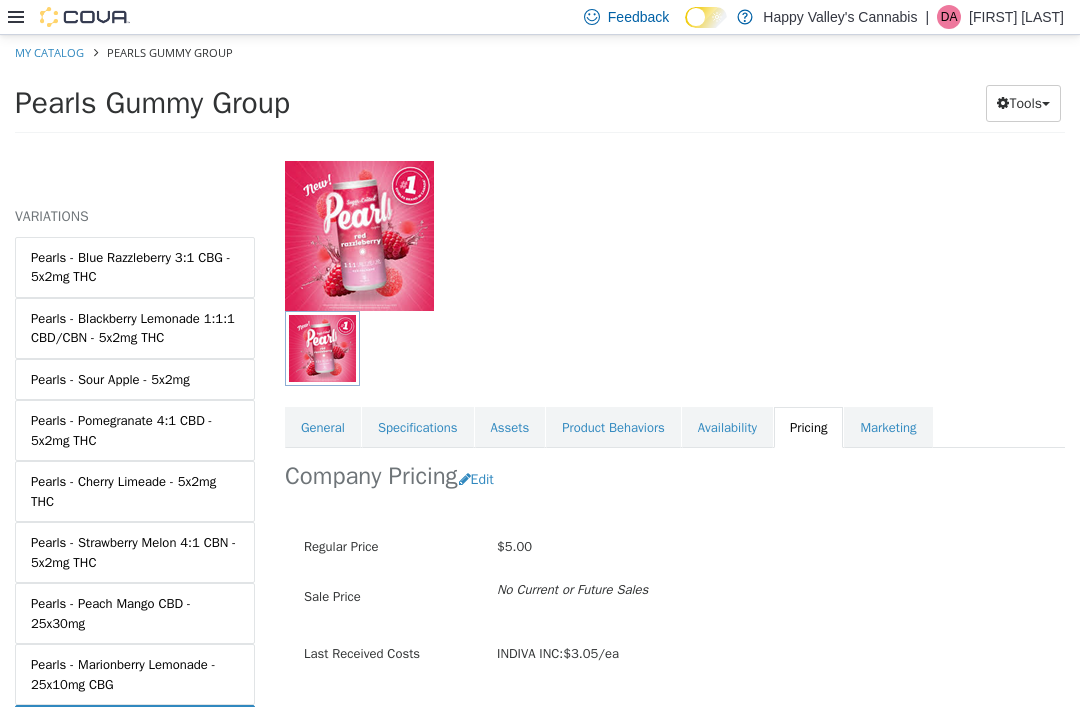 scroll, scrollTop: 133, scrollLeft: 0, axis: vertical 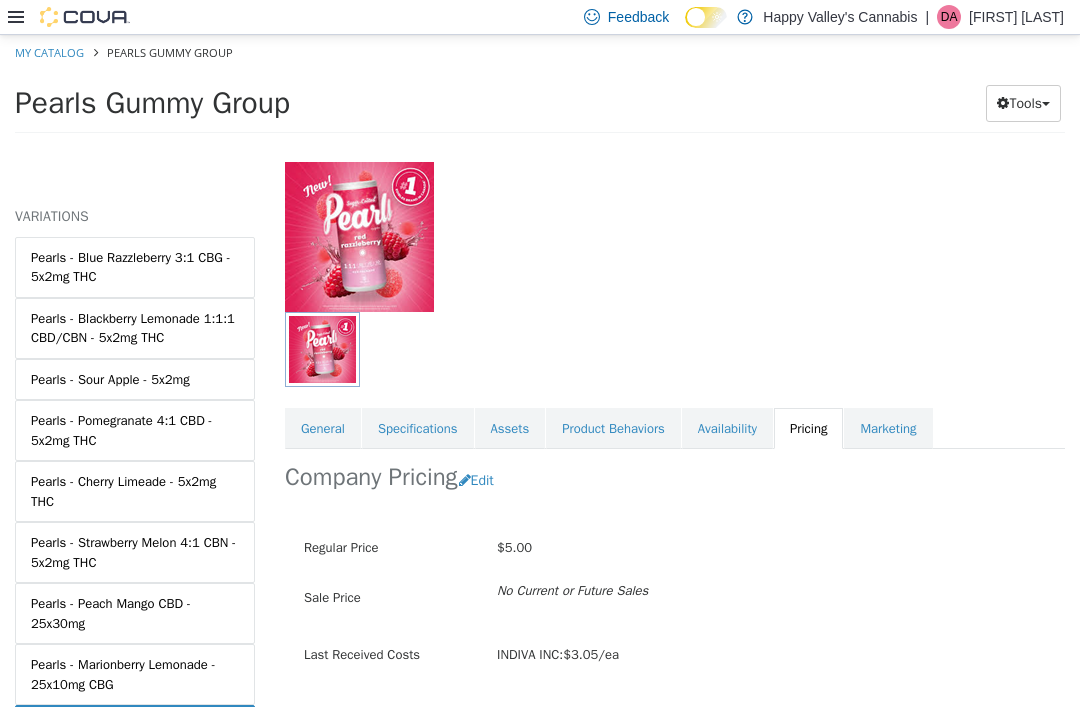 click on "View Location Level Pricing" at bounding box center (376, 736) 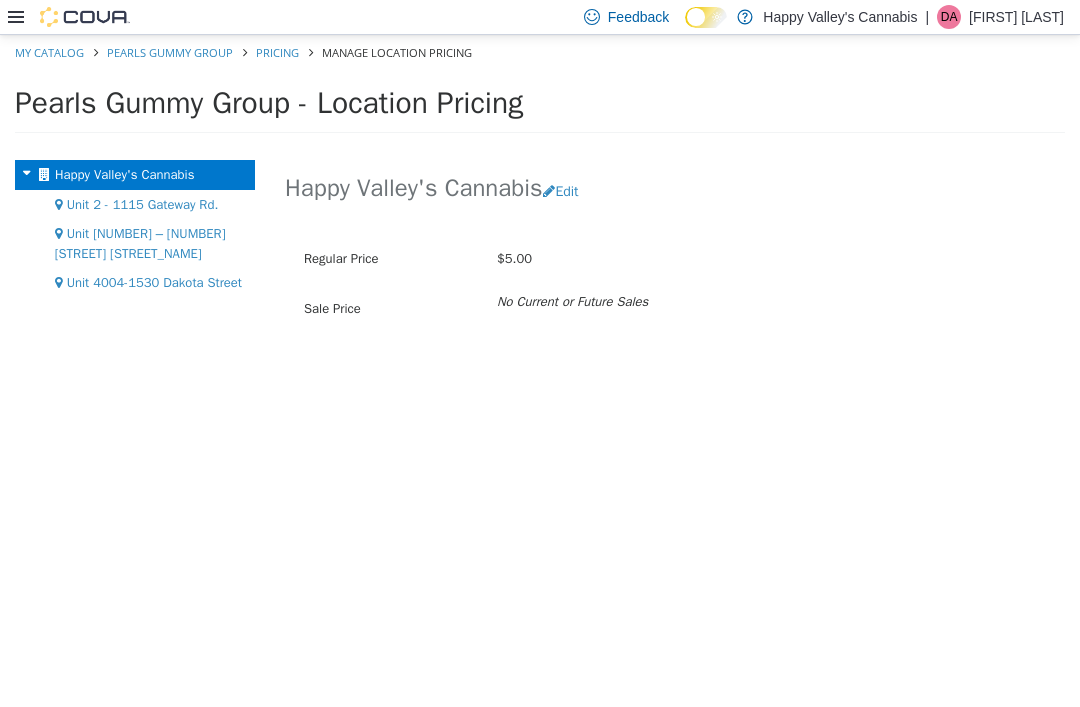 click on "Unit 2 - 1115 Gateway Rd." at bounding box center [143, 204] 